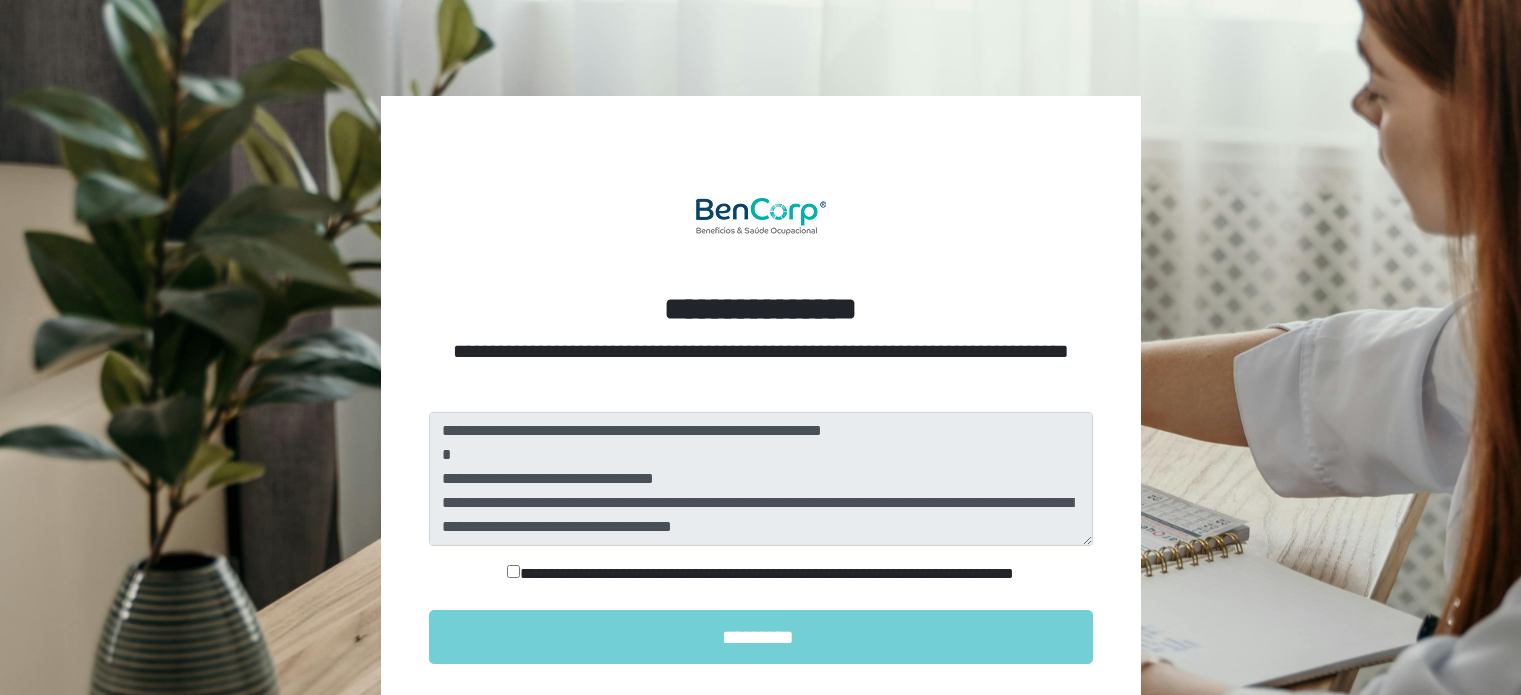 scroll, scrollTop: 0, scrollLeft: 0, axis: both 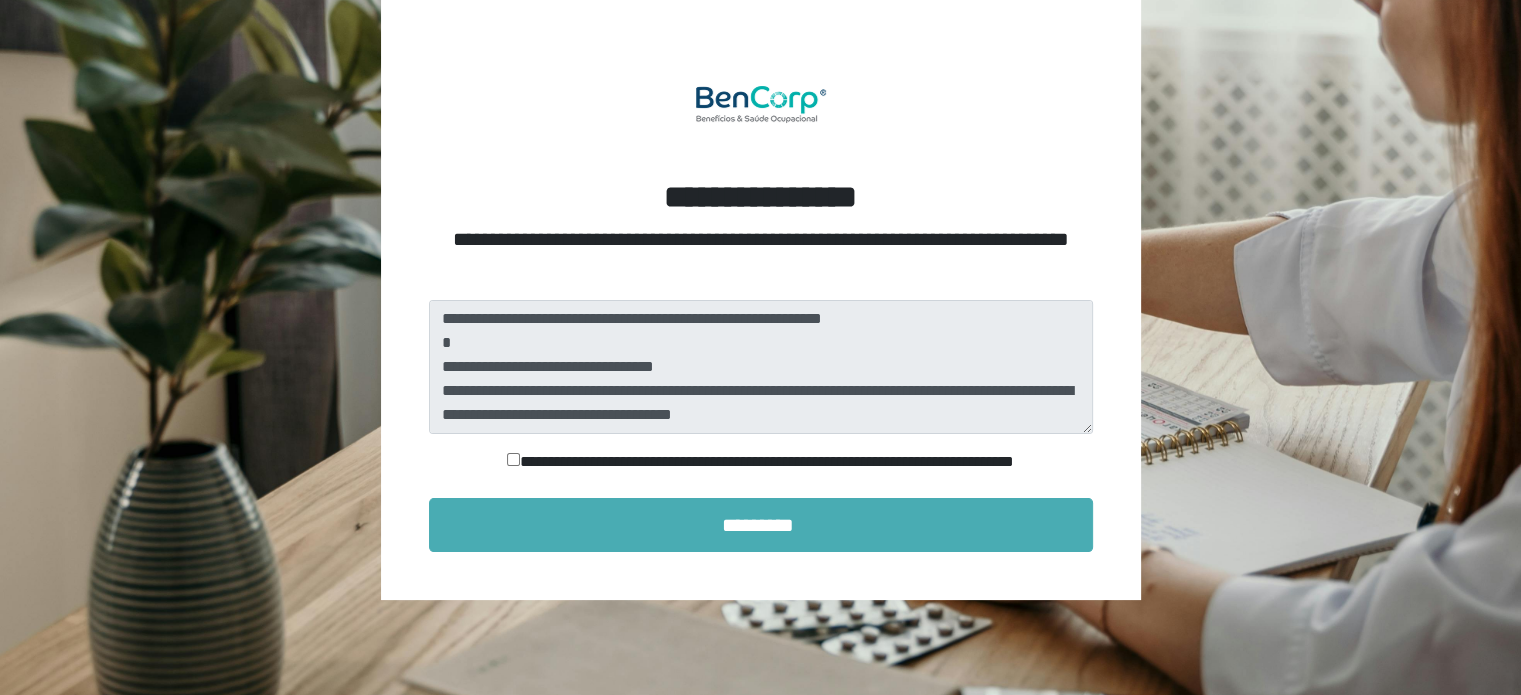 drag, startPoint x: 613, startPoint y: 557, endPoint x: 624, endPoint y: 510, distance: 48.270073 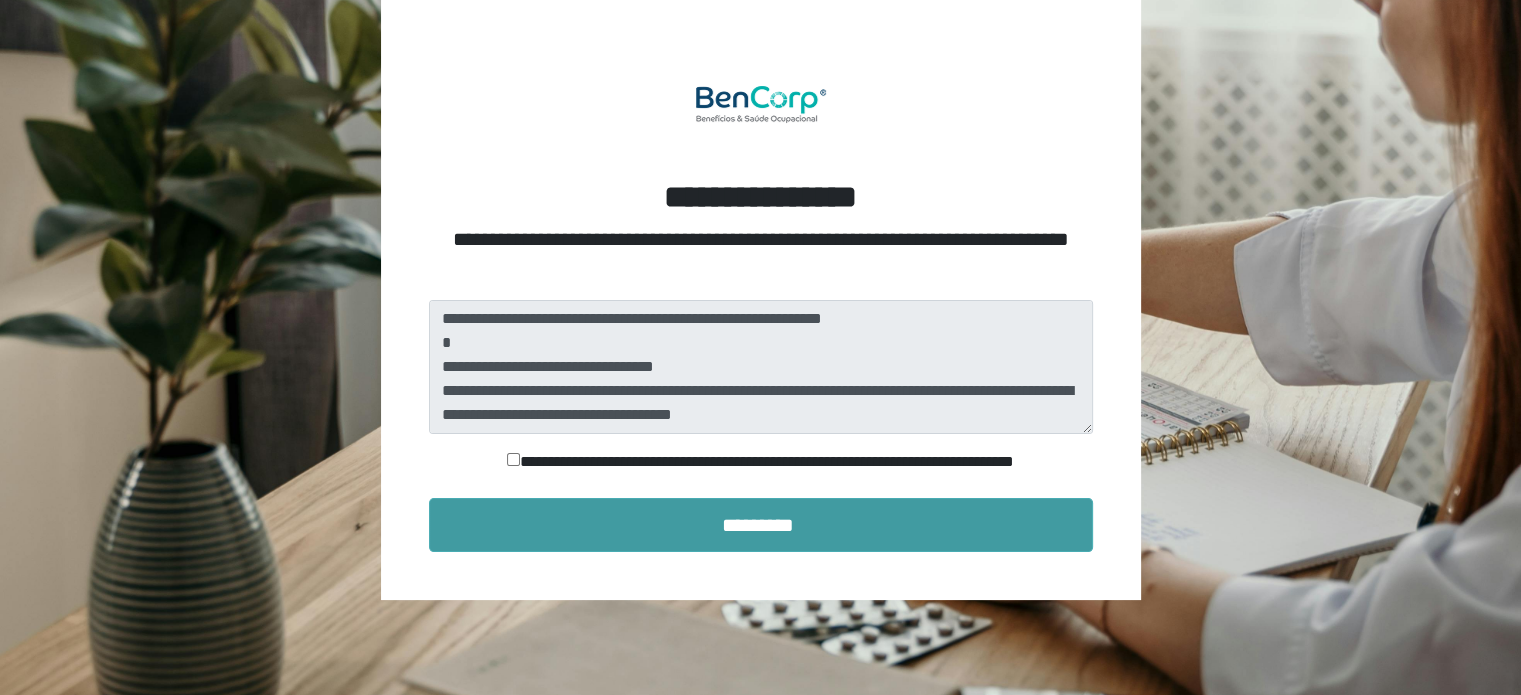 click on "*********" at bounding box center [761, 525] 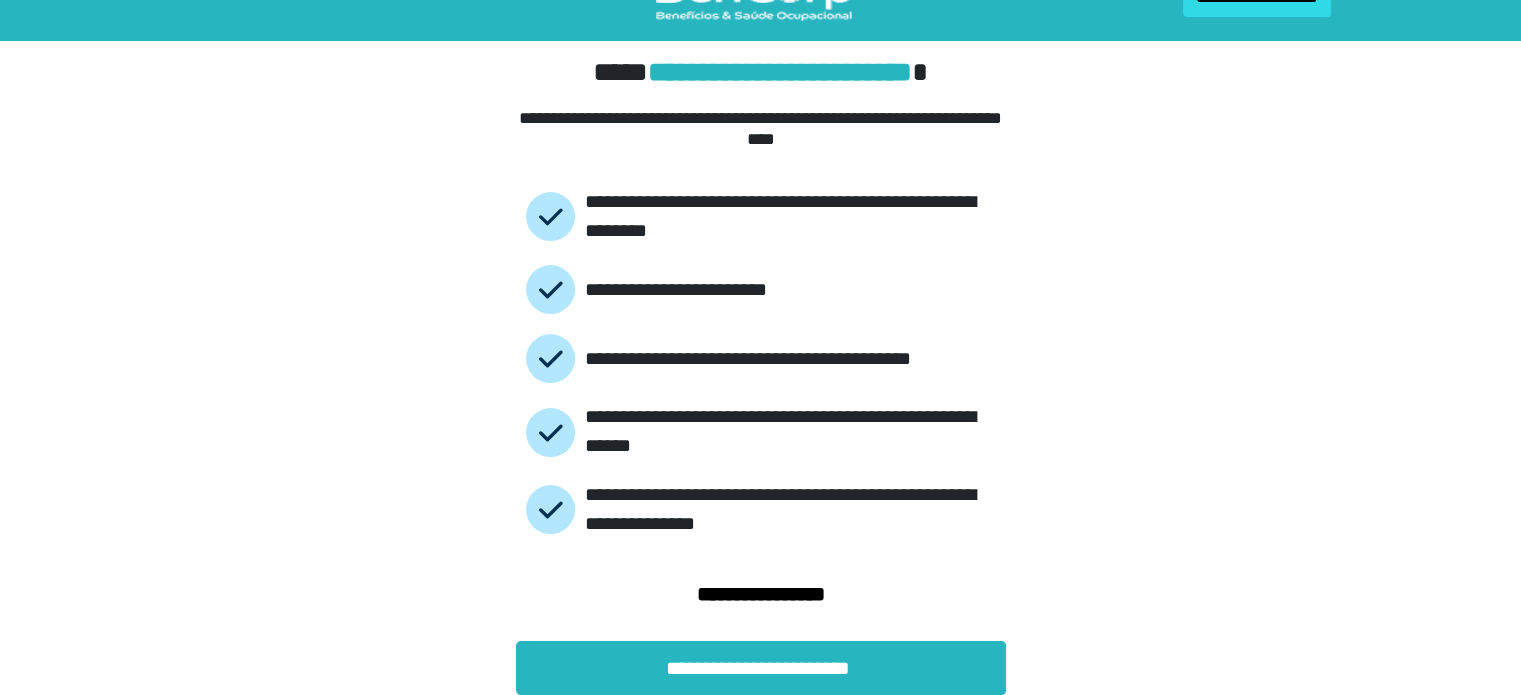 scroll, scrollTop: 46, scrollLeft: 0, axis: vertical 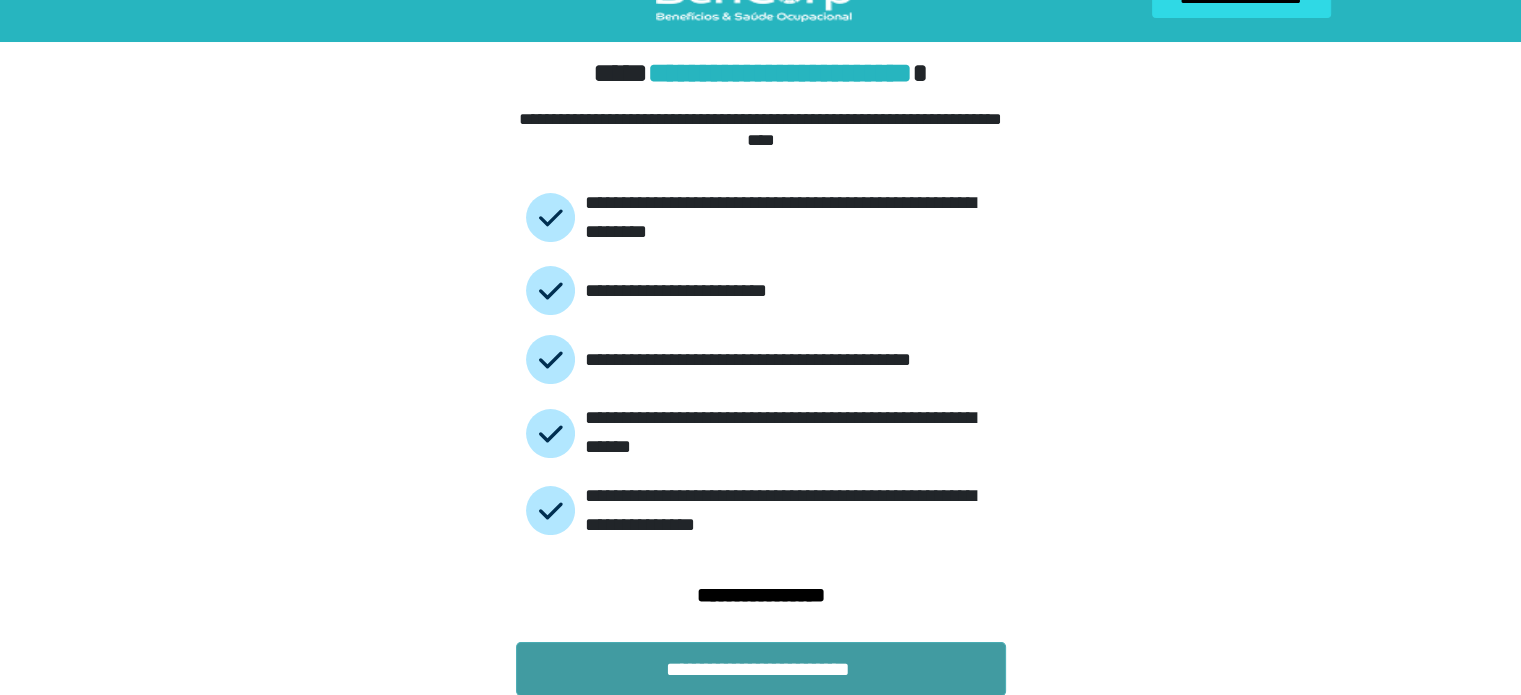 click on "**********" at bounding box center [761, 669] 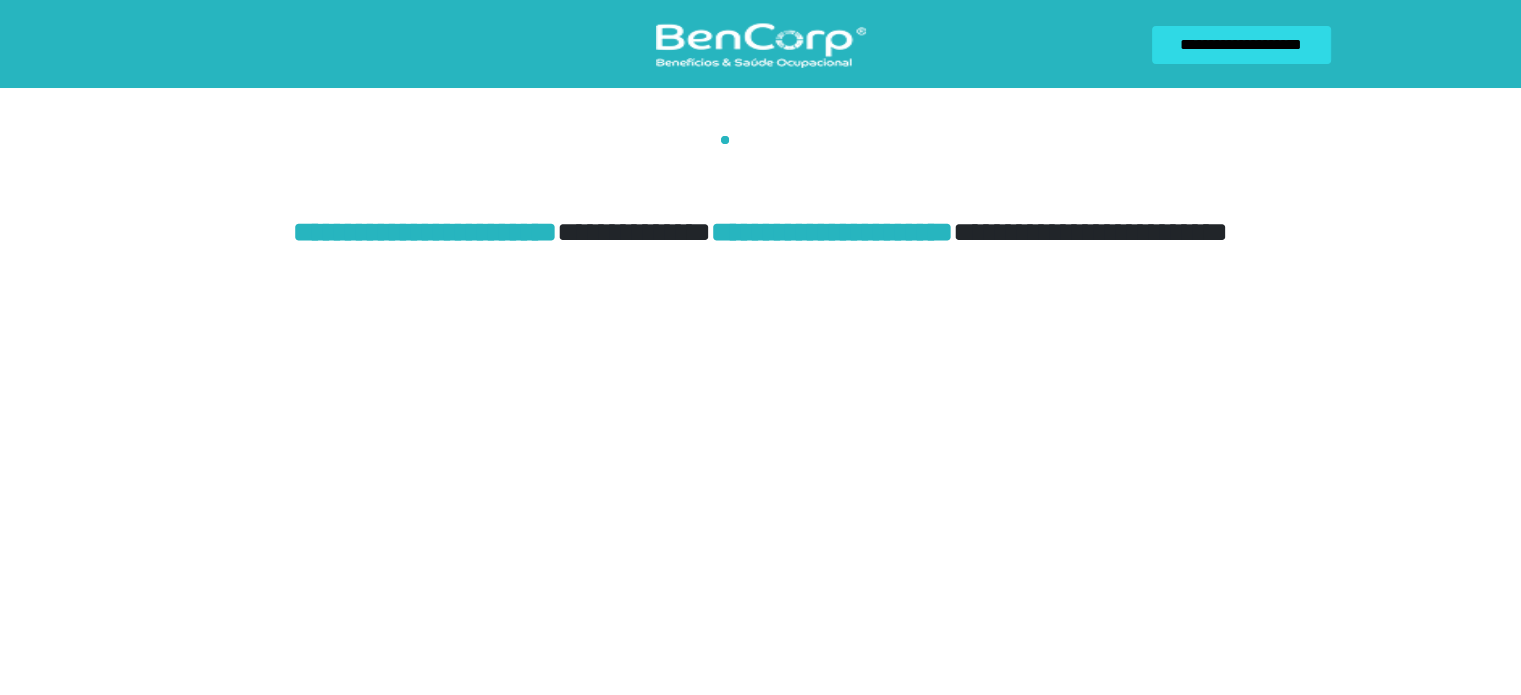 scroll, scrollTop: 0, scrollLeft: 0, axis: both 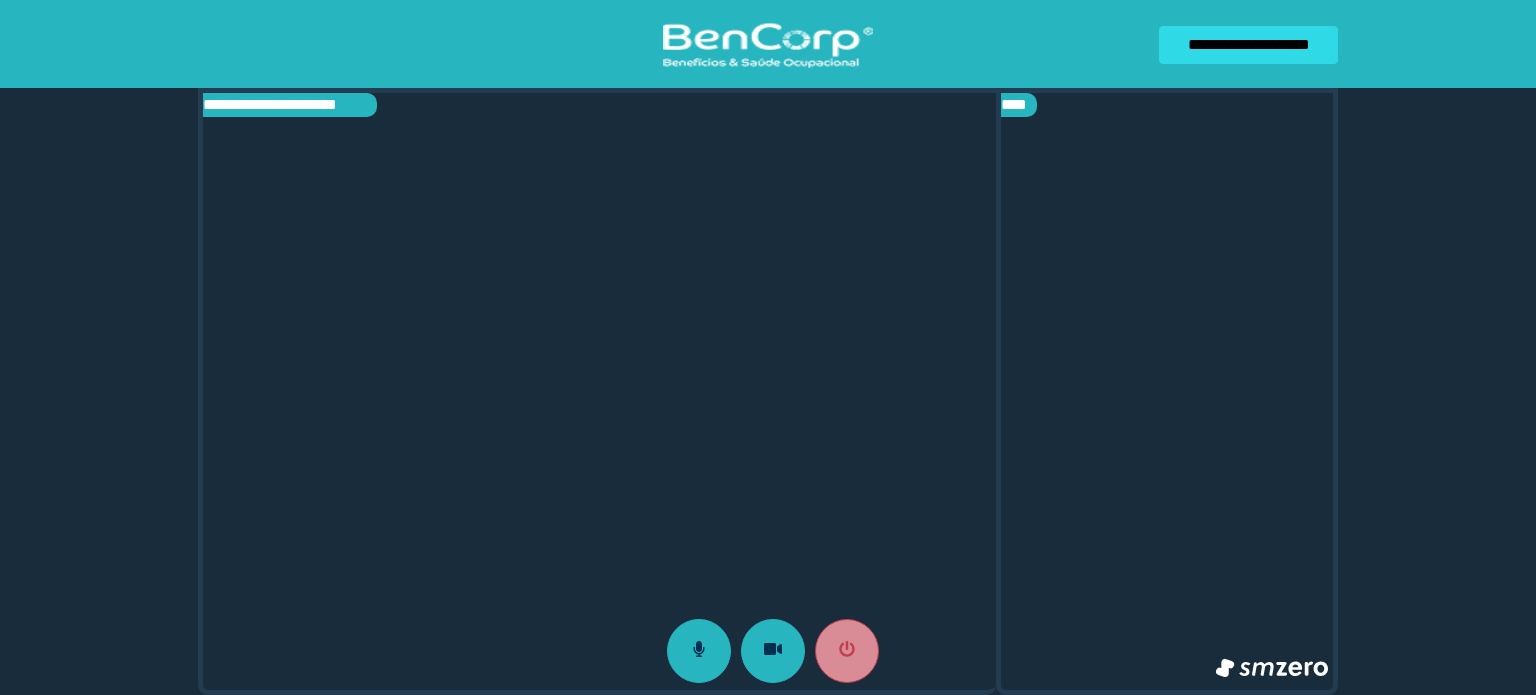 click at bounding box center (1167, 391) 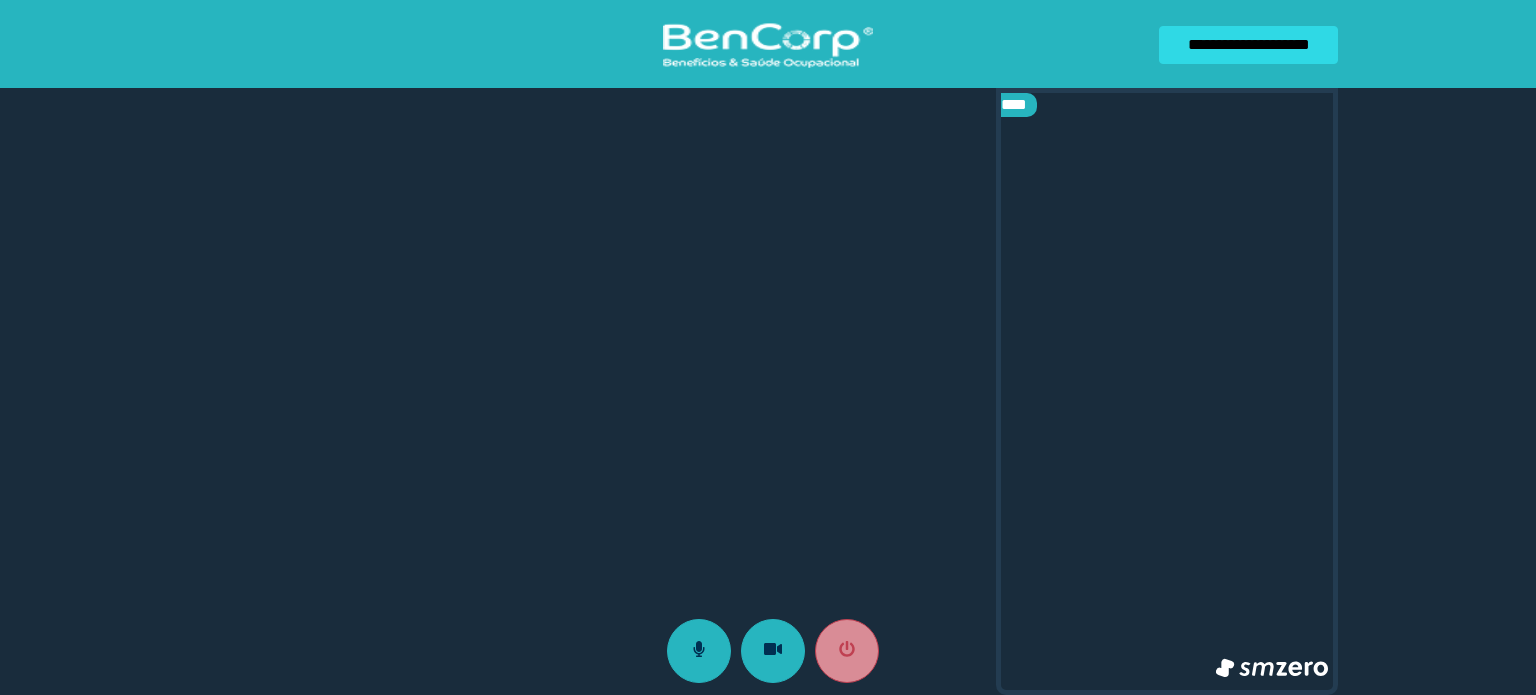 click on "**********" at bounding box center (768, 347) 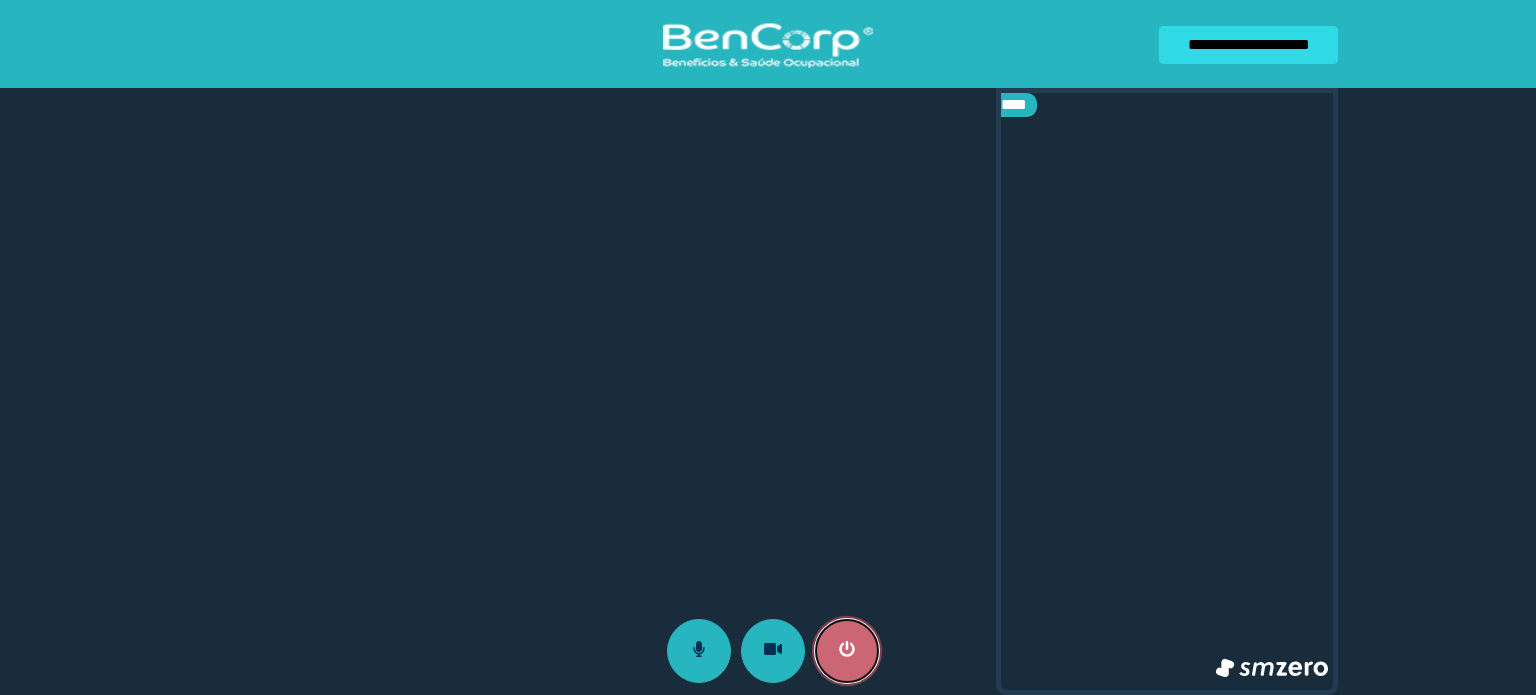 click at bounding box center (847, 651) 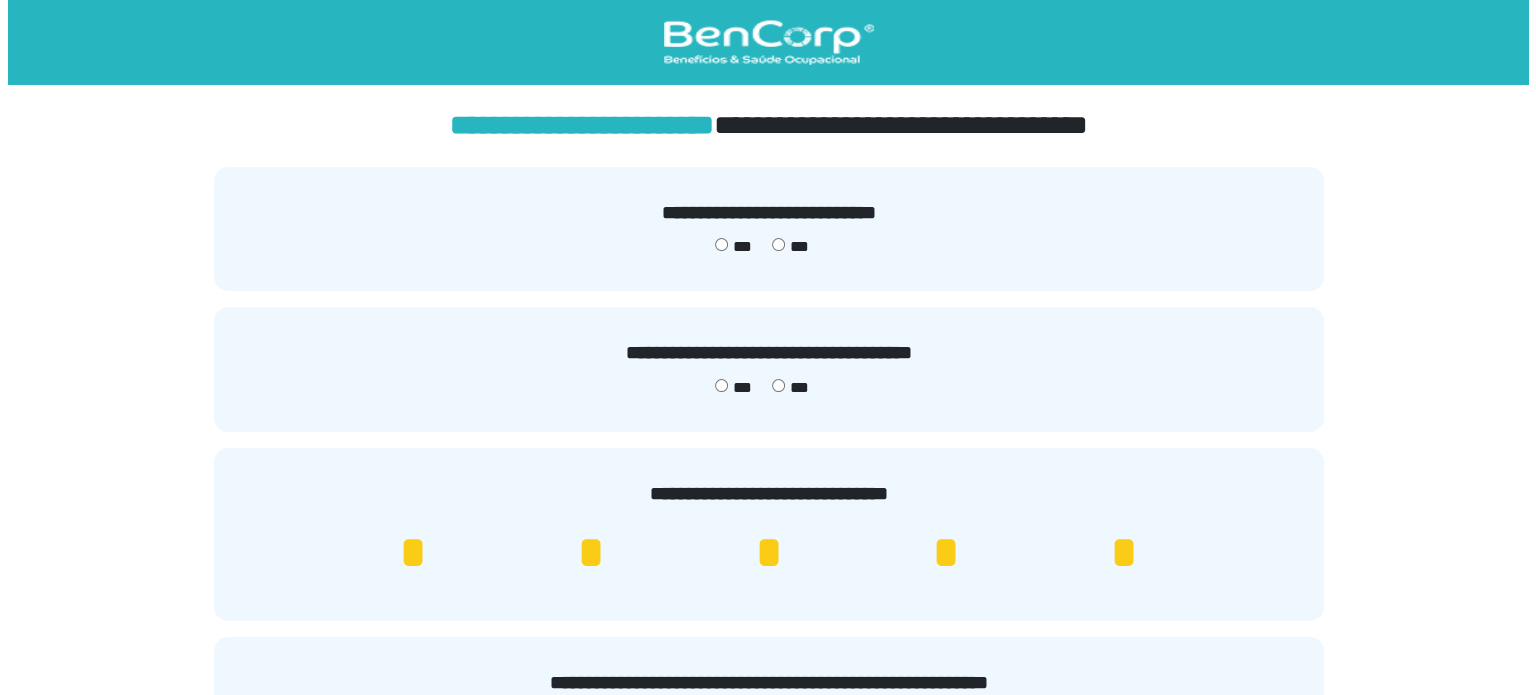 scroll, scrollTop: 0, scrollLeft: 0, axis: both 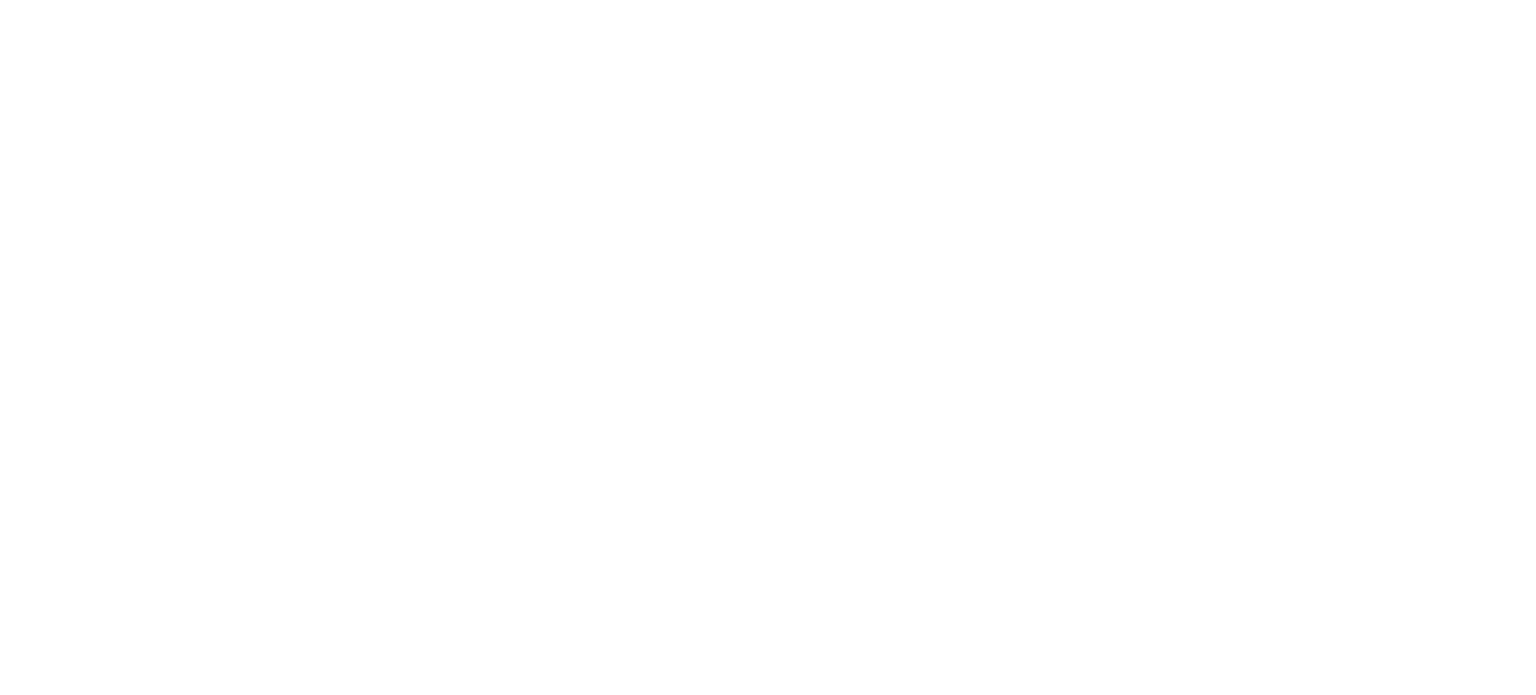 click at bounding box center [768, 0] 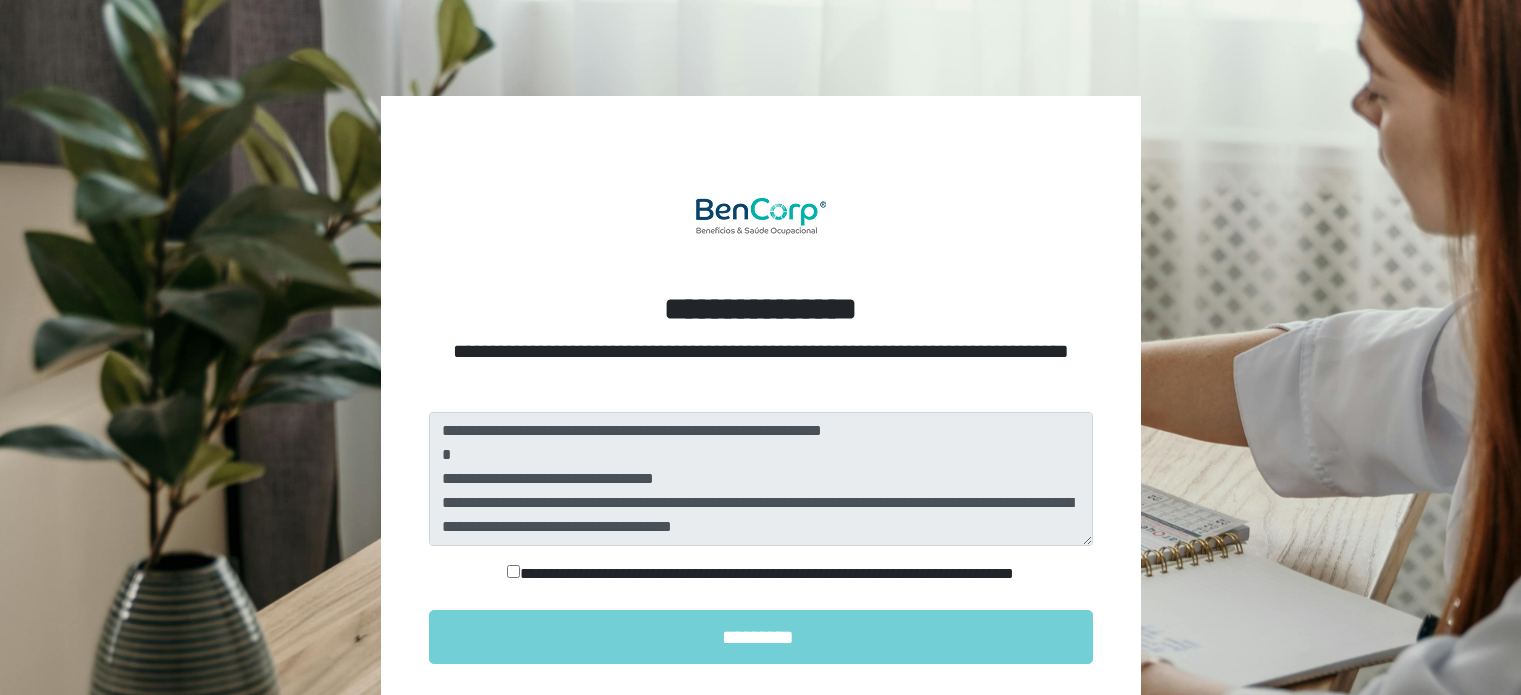 scroll, scrollTop: 0, scrollLeft: 0, axis: both 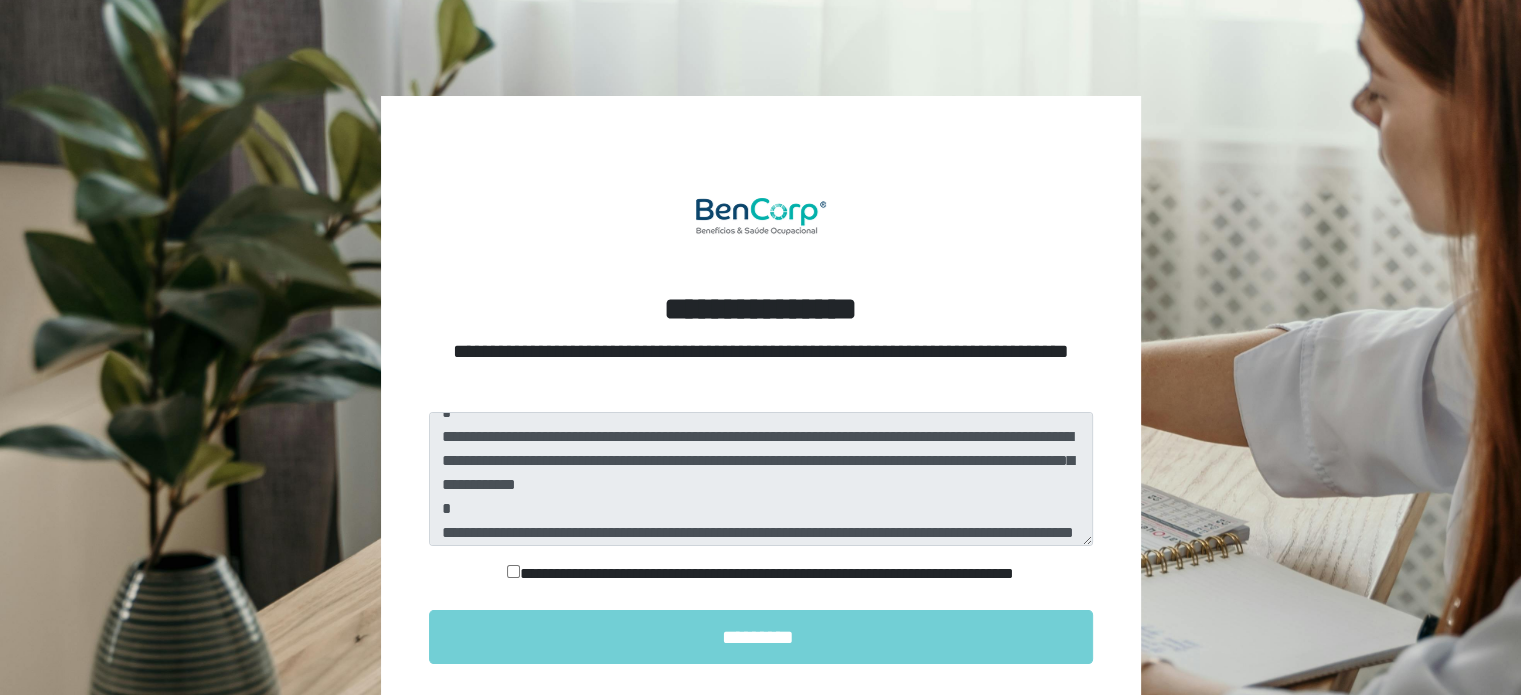 click on "**********" at bounding box center [761, 574] 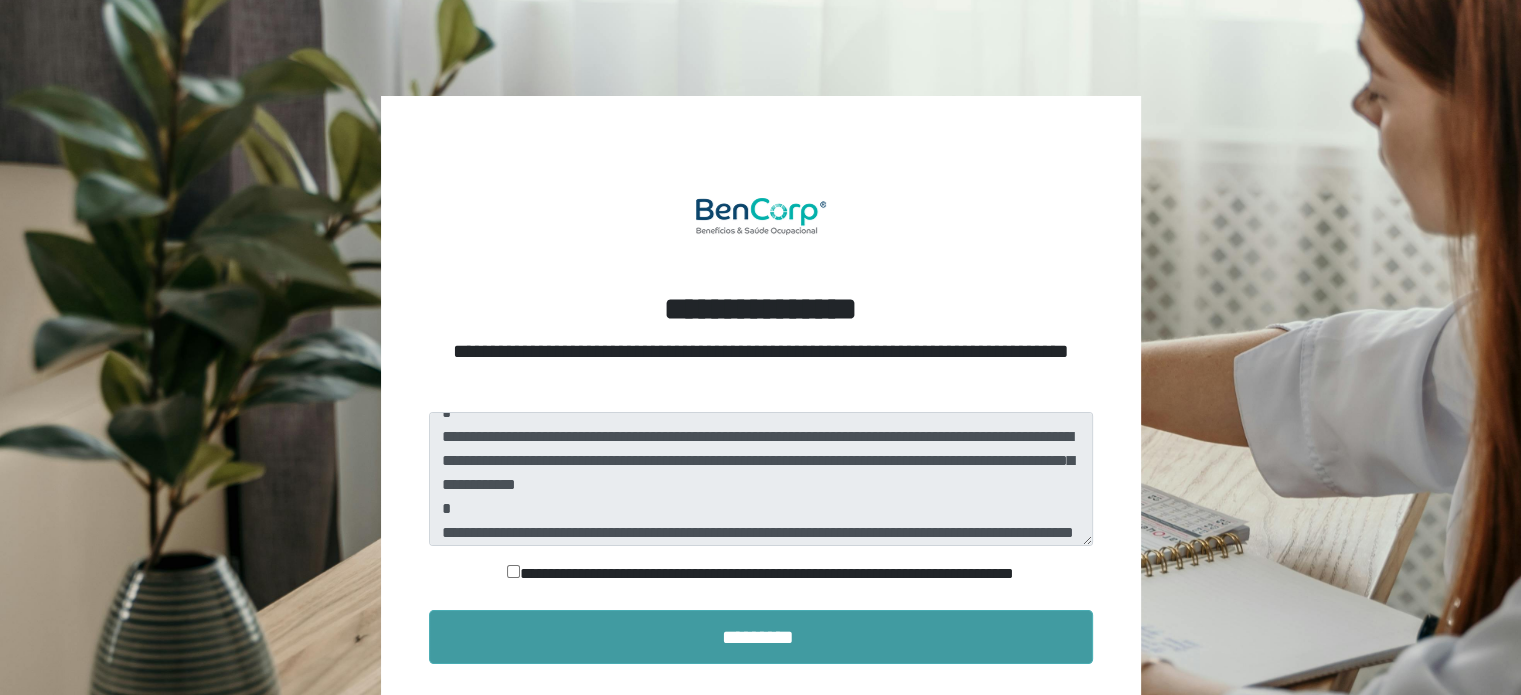 click on "*********" at bounding box center (761, 637) 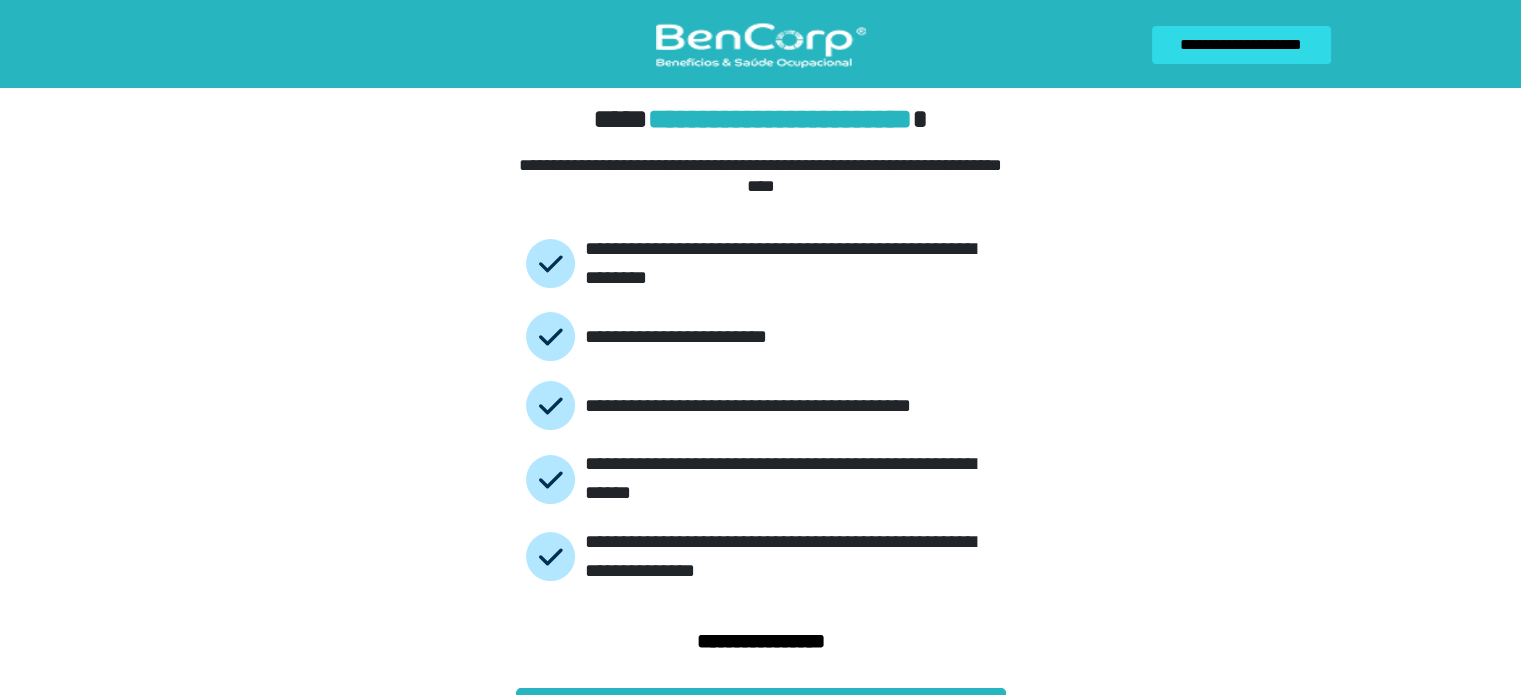 scroll, scrollTop: 46, scrollLeft: 0, axis: vertical 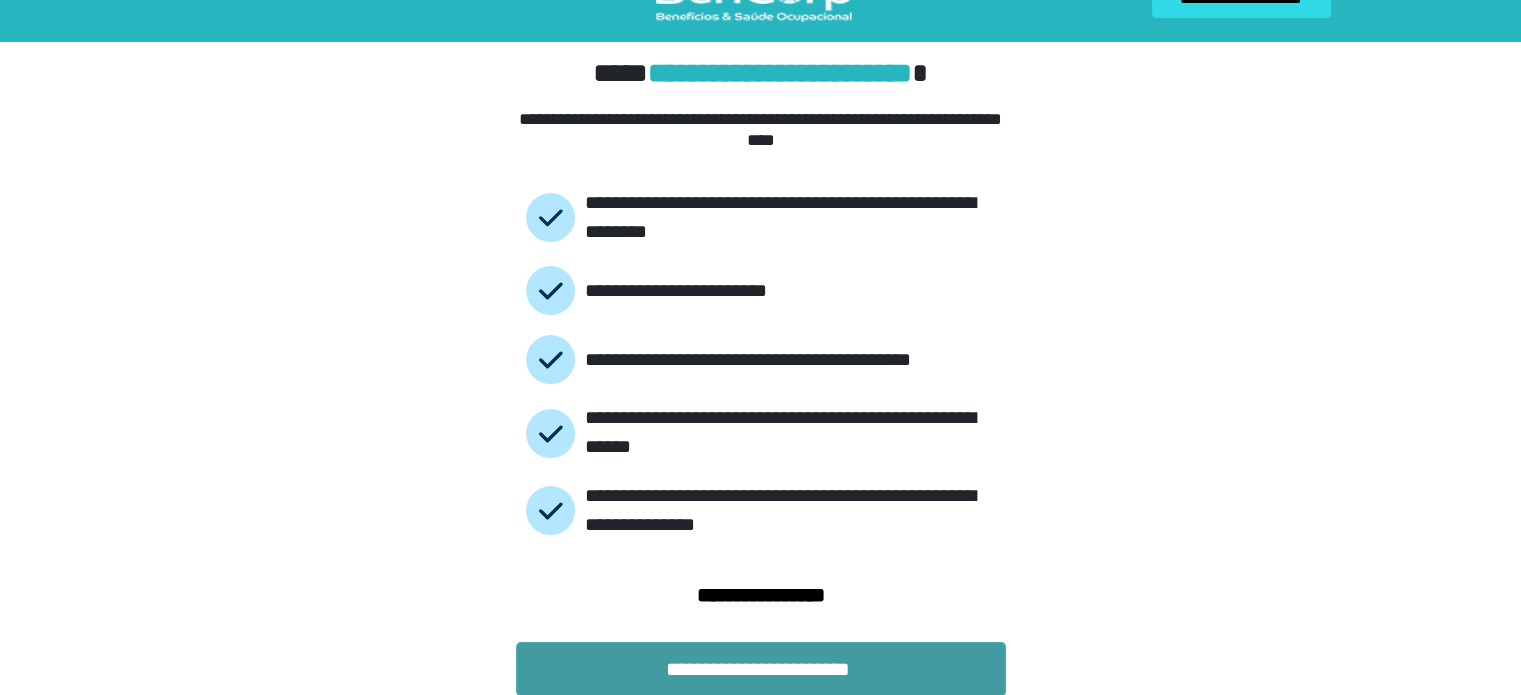 click on "**********" at bounding box center (761, 669) 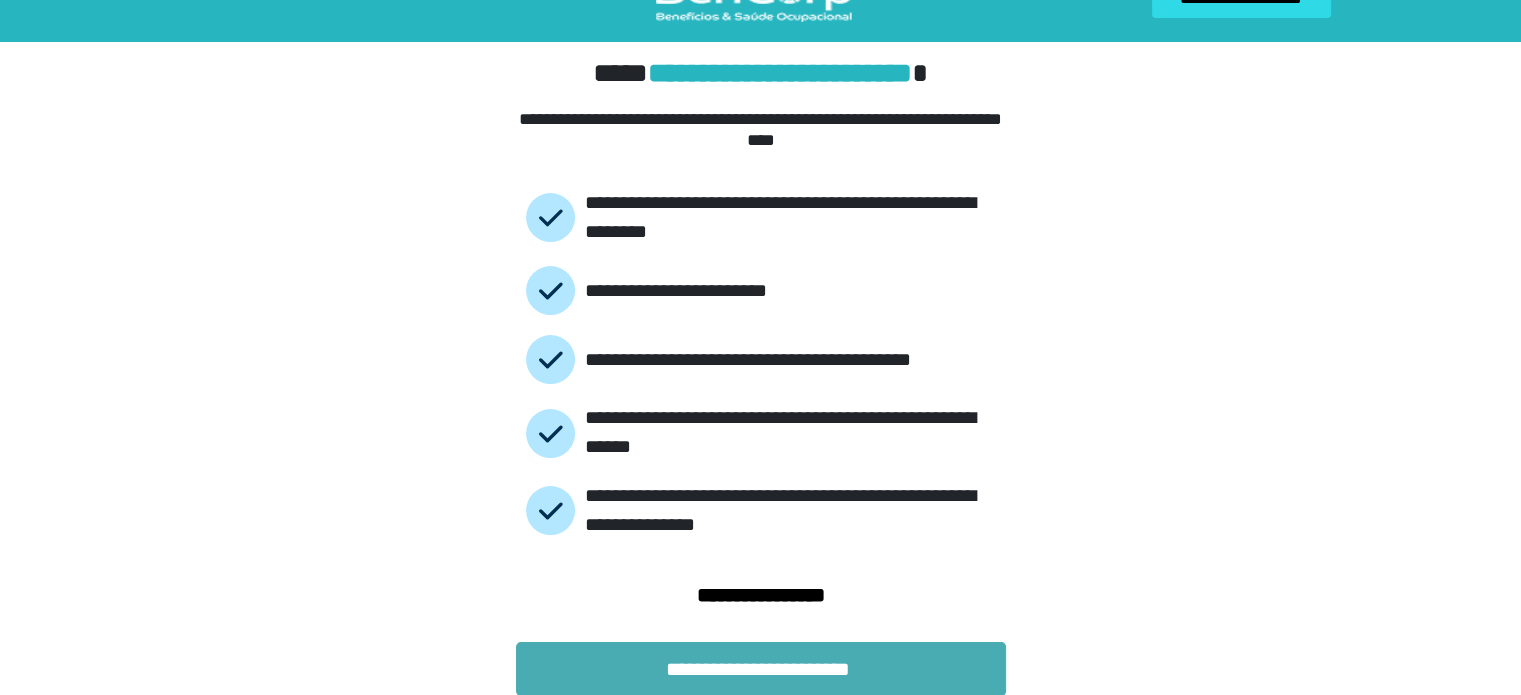 scroll, scrollTop: 0, scrollLeft: 0, axis: both 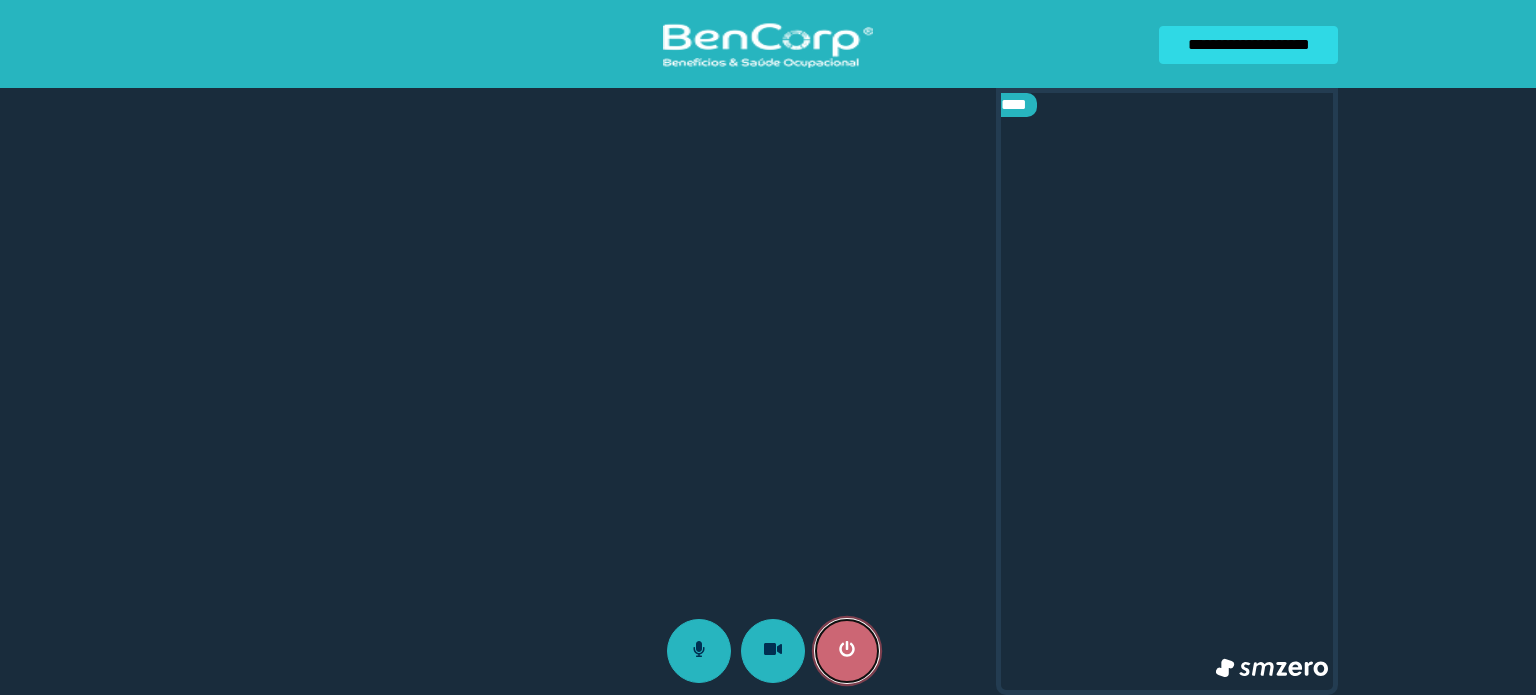 click at bounding box center [847, 651] 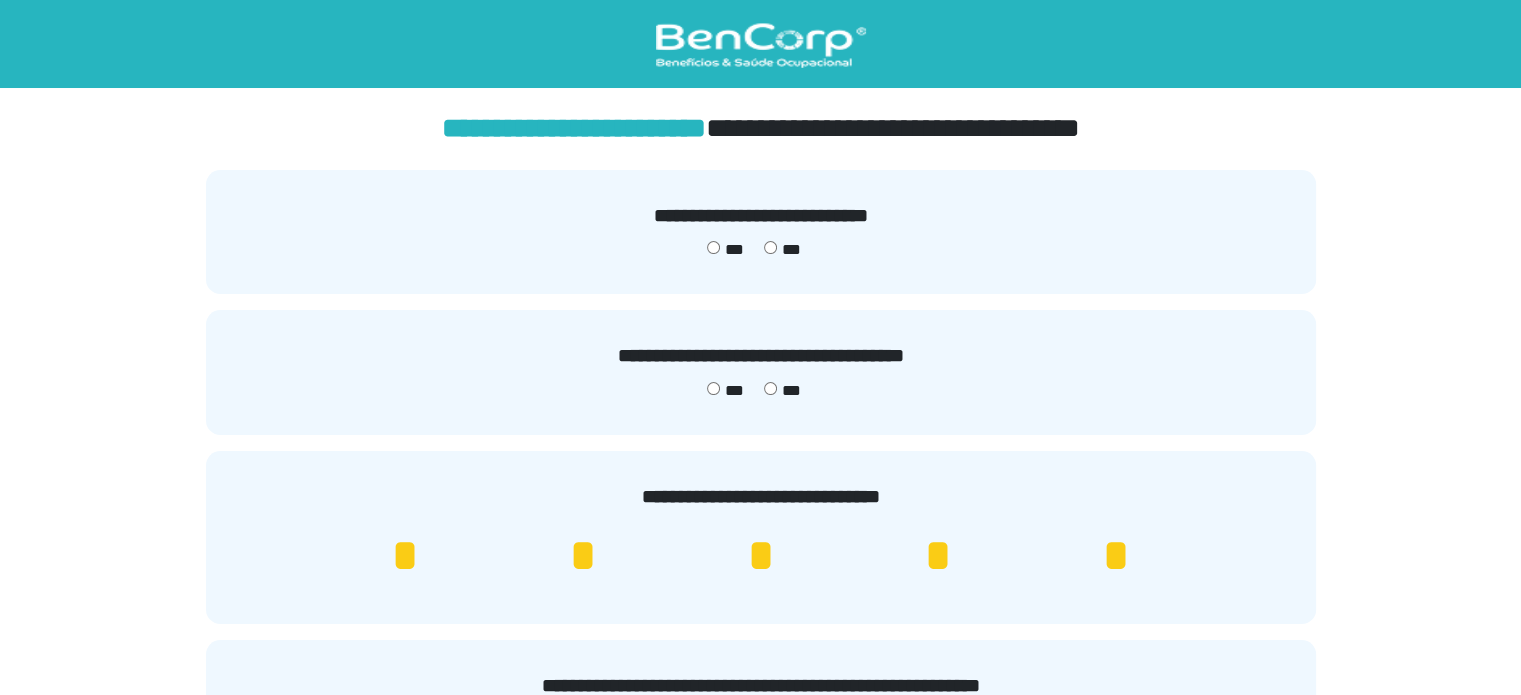 click on "**********" at bounding box center (761, 372) 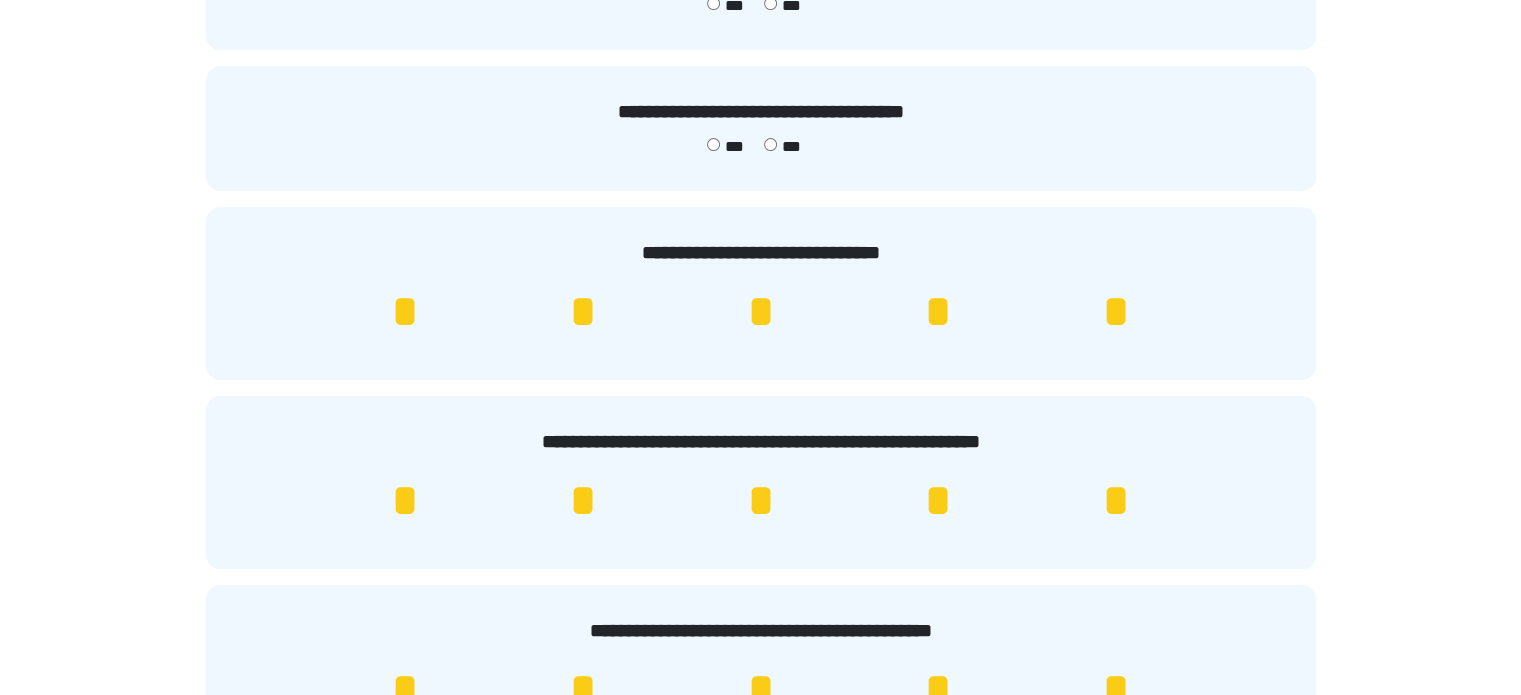 scroll, scrollTop: 246, scrollLeft: 0, axis: vertical 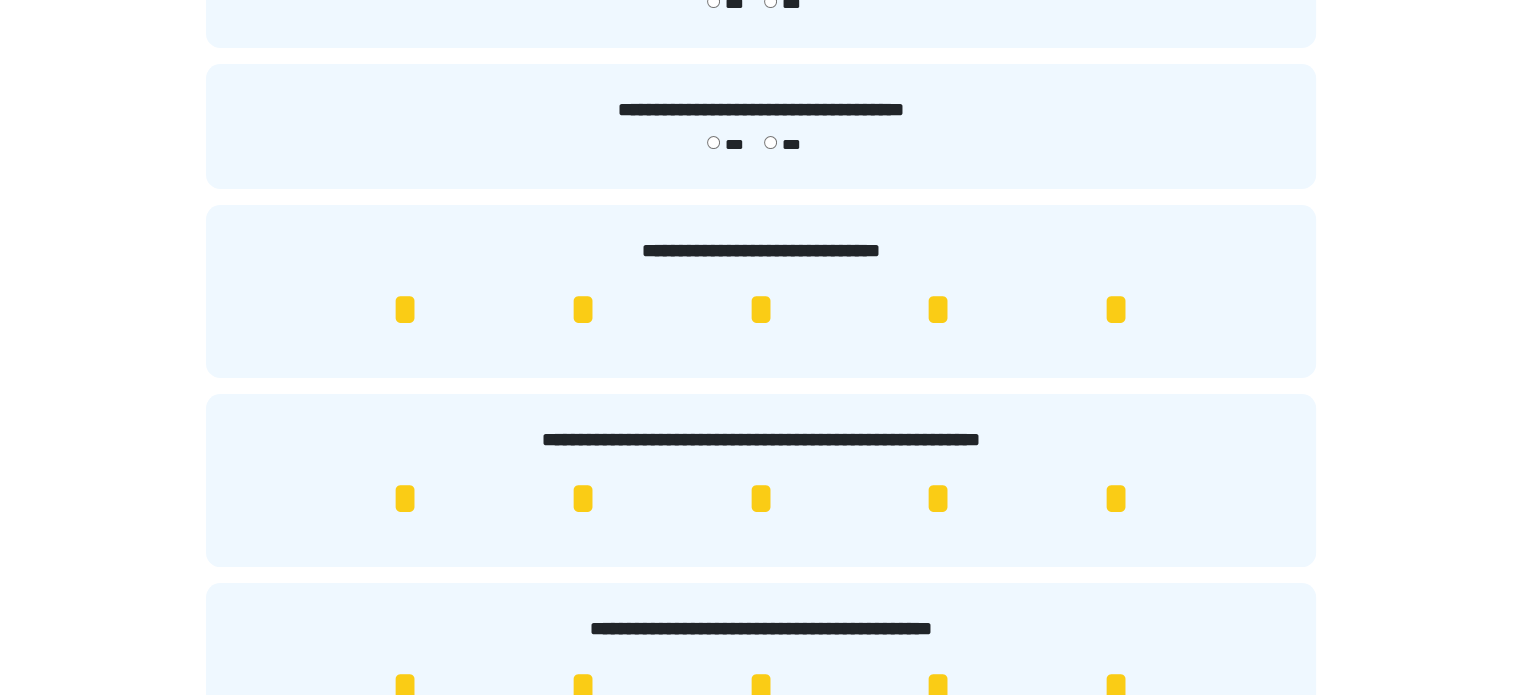 click on "*" at bounding box center (1116, 499) 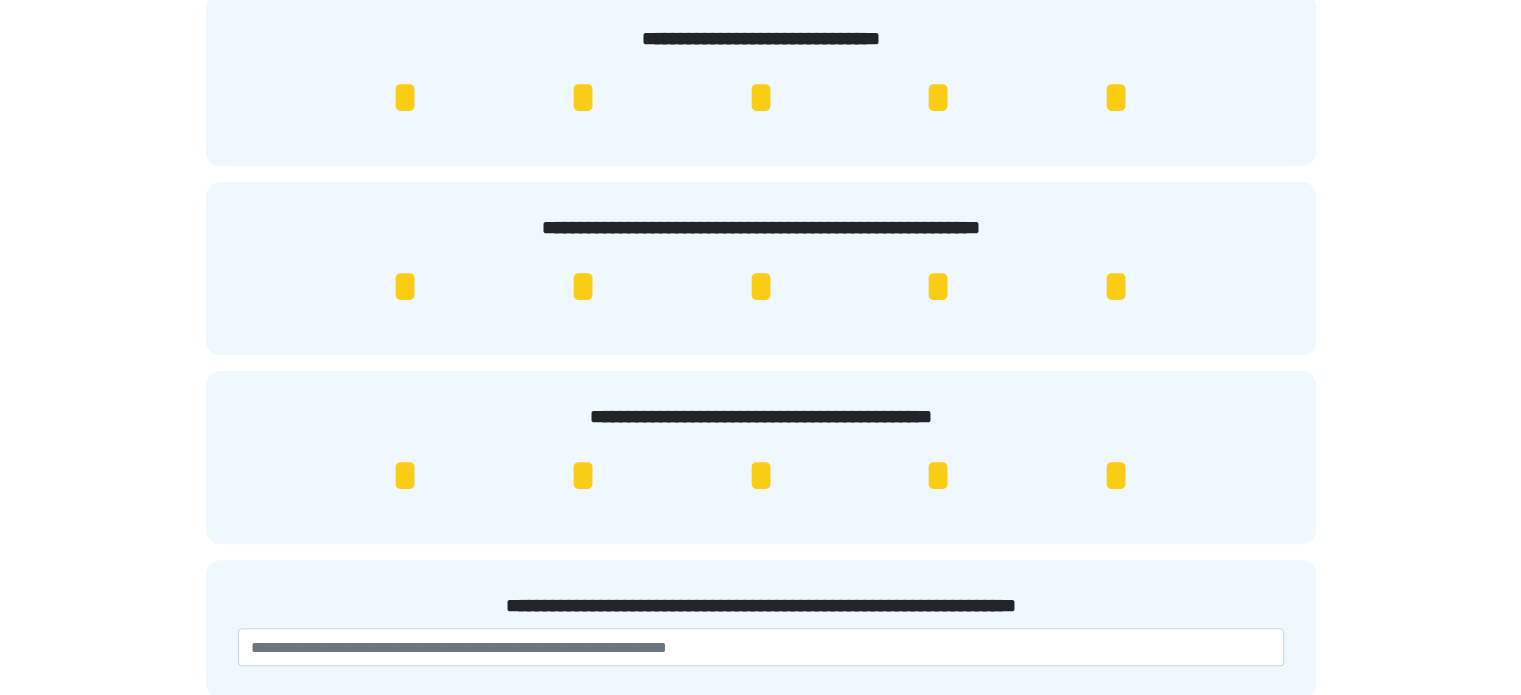 scroll, scrollTop: 459, scrollLeft: 0, axis: vertical 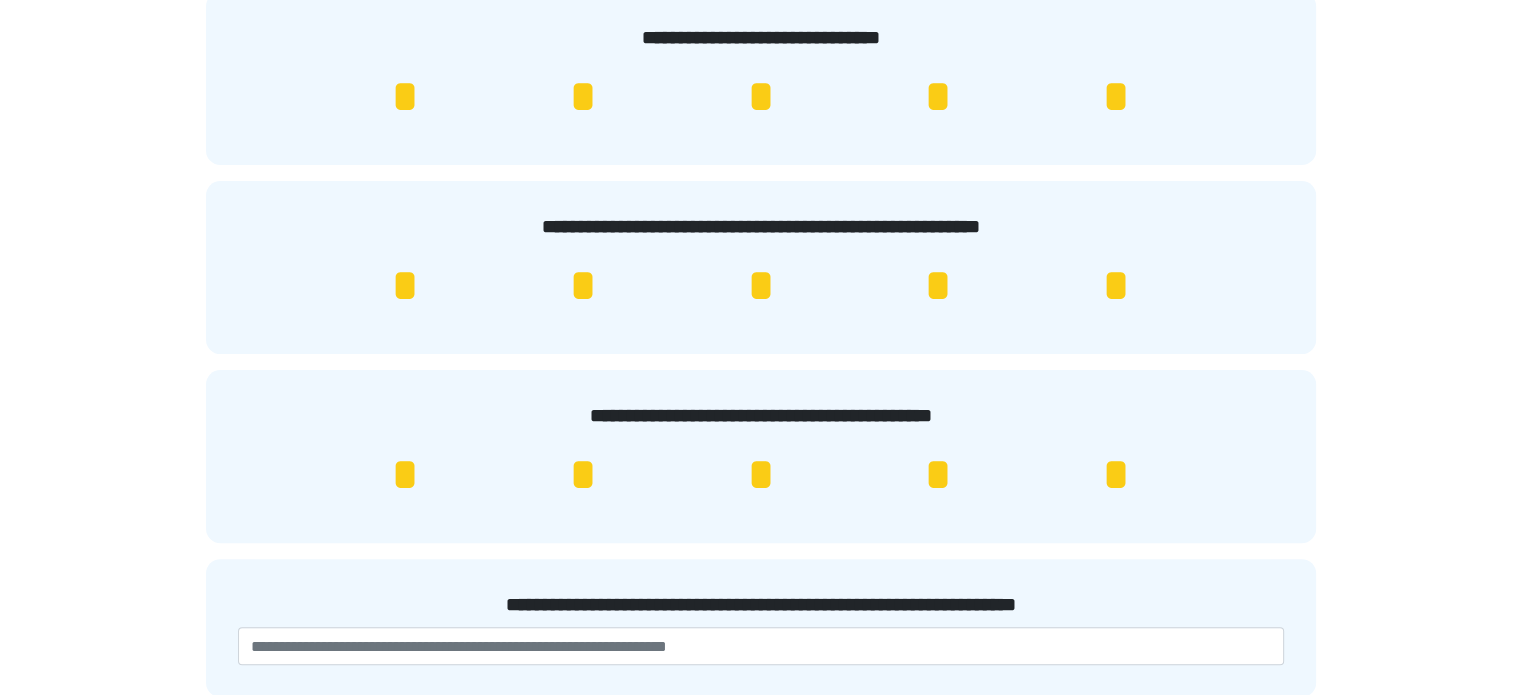 click on "*" at bounding box center (1116, 475) 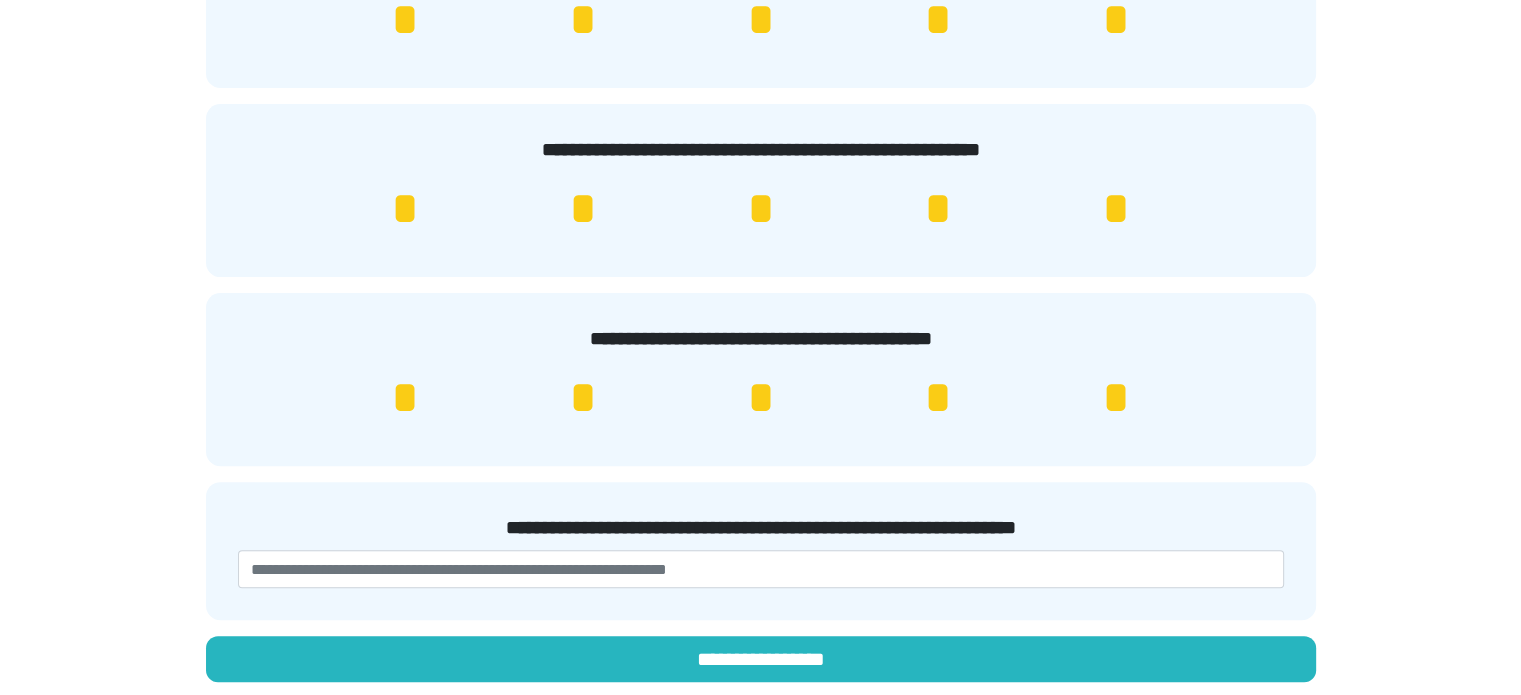 scroll, scrollTop: 539, scrollLeft: 0, axis: vertical 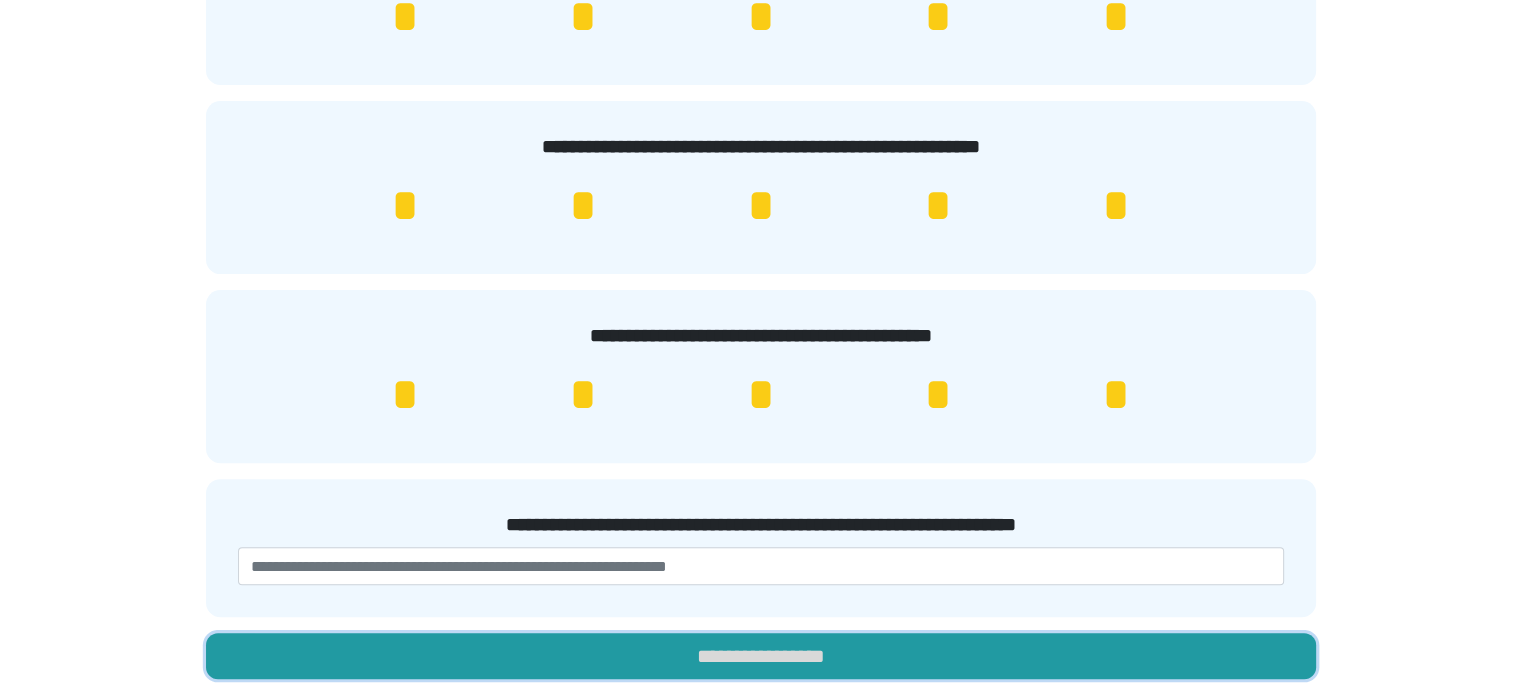 click on "**********" at bounding box center (761, 656) 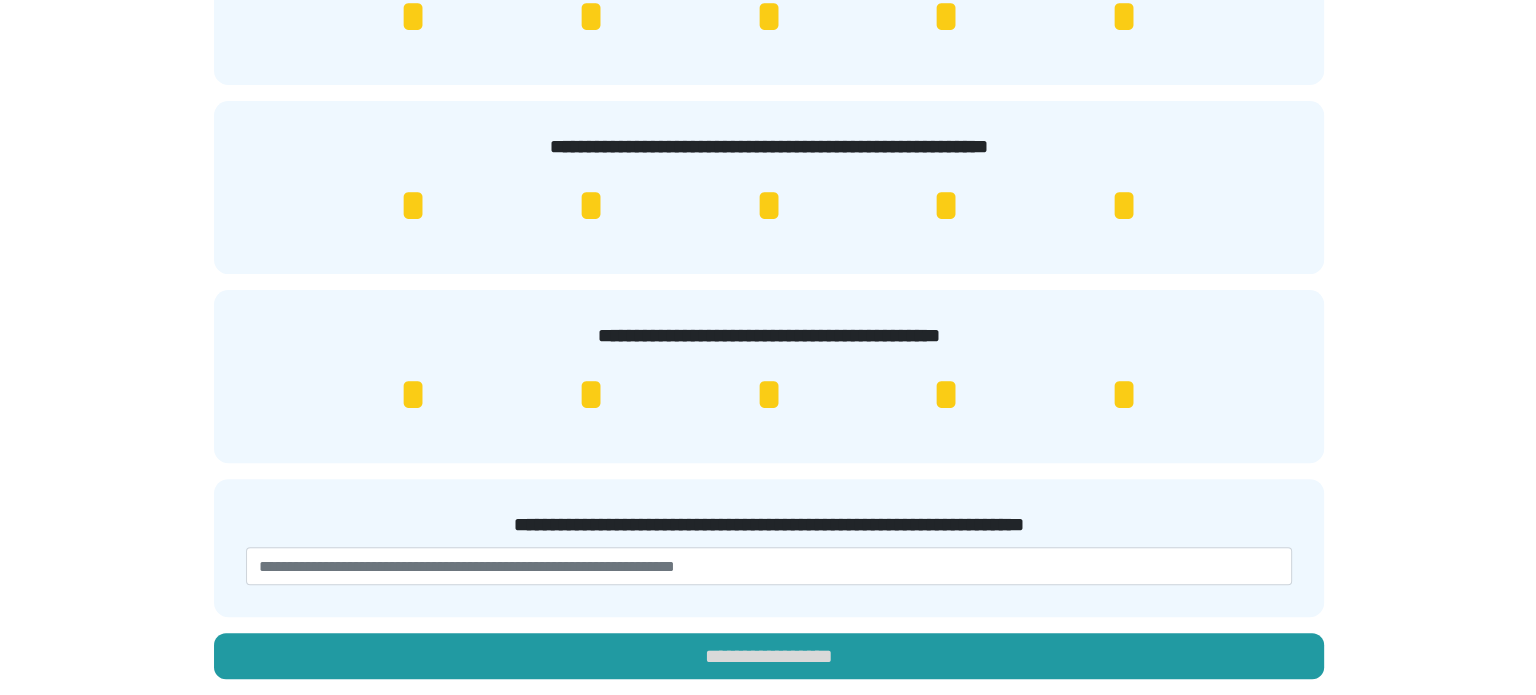 scroll, scrollTop: 0, scrollLeft: 0, axis: both 